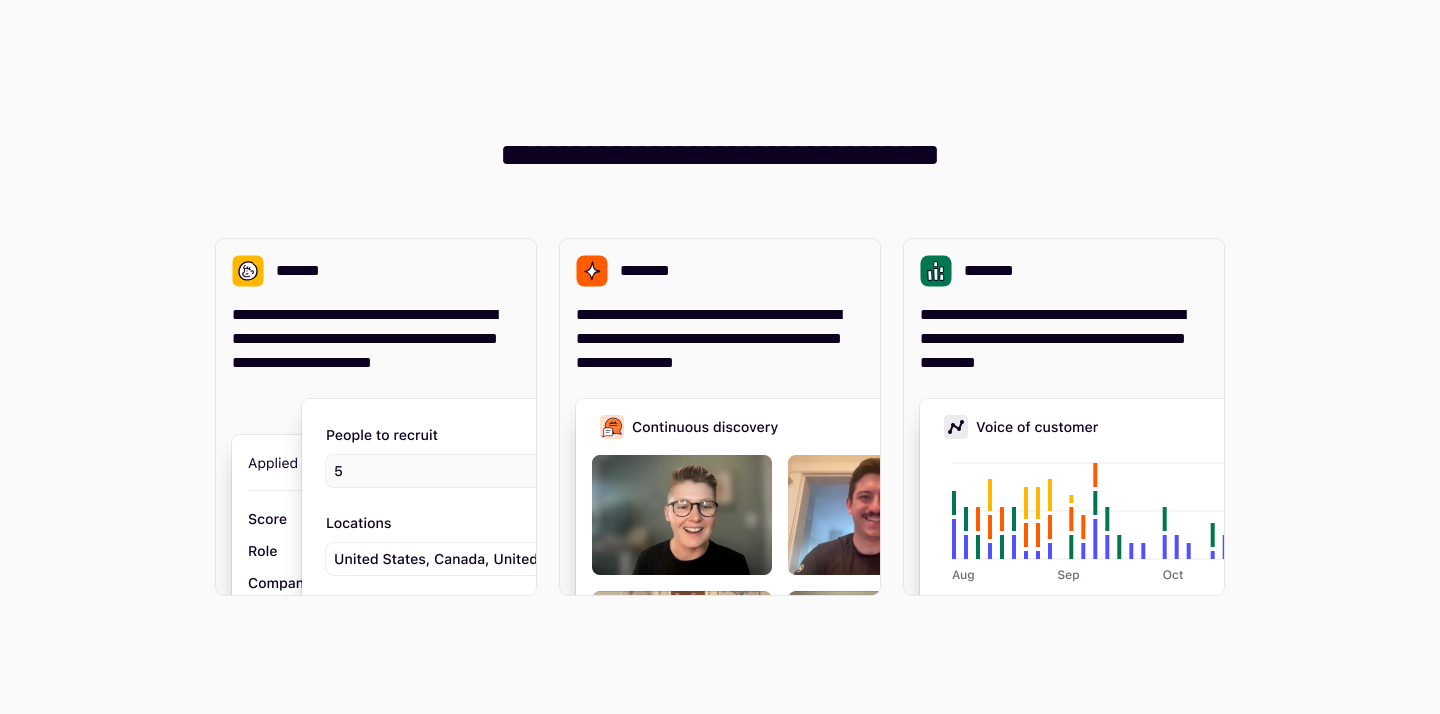 scroll, scrollTop: 0, scrollLeft: 0, axis: both 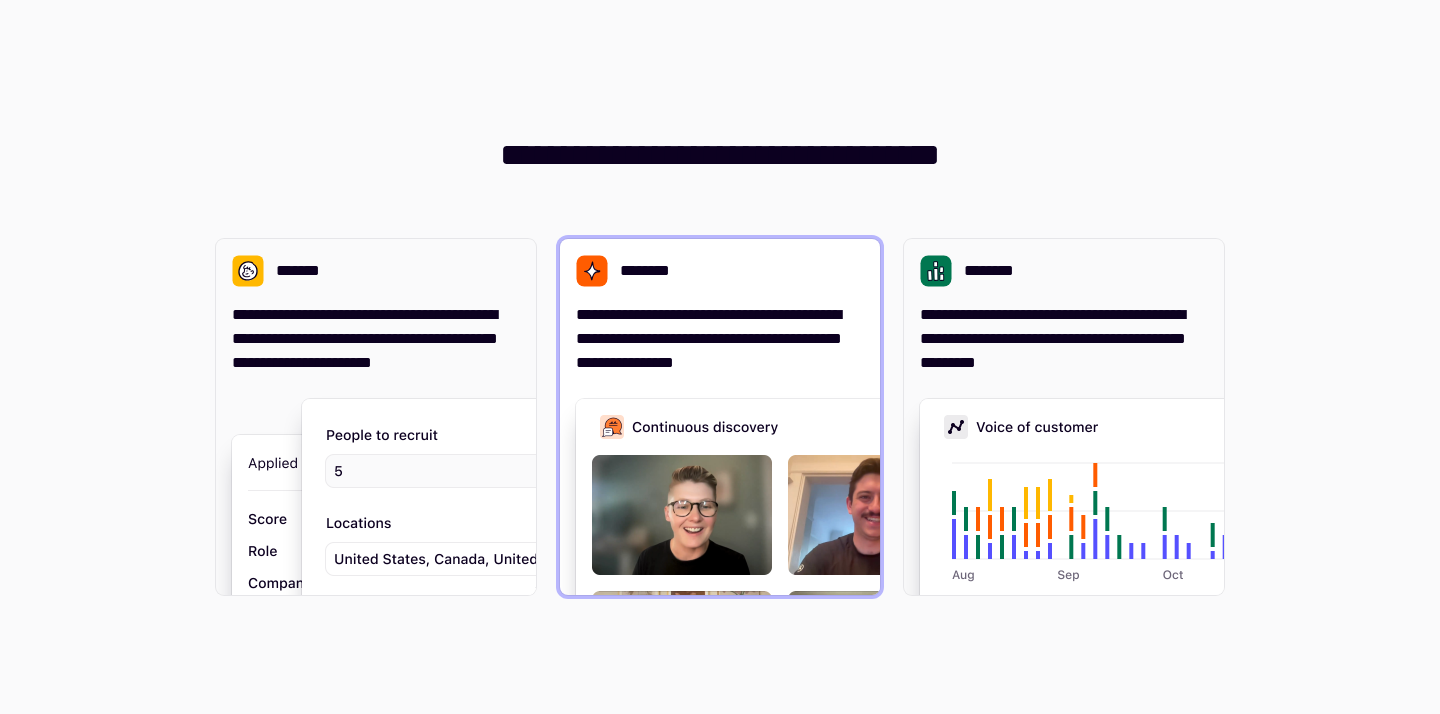 click at bounding box center (876, 599) 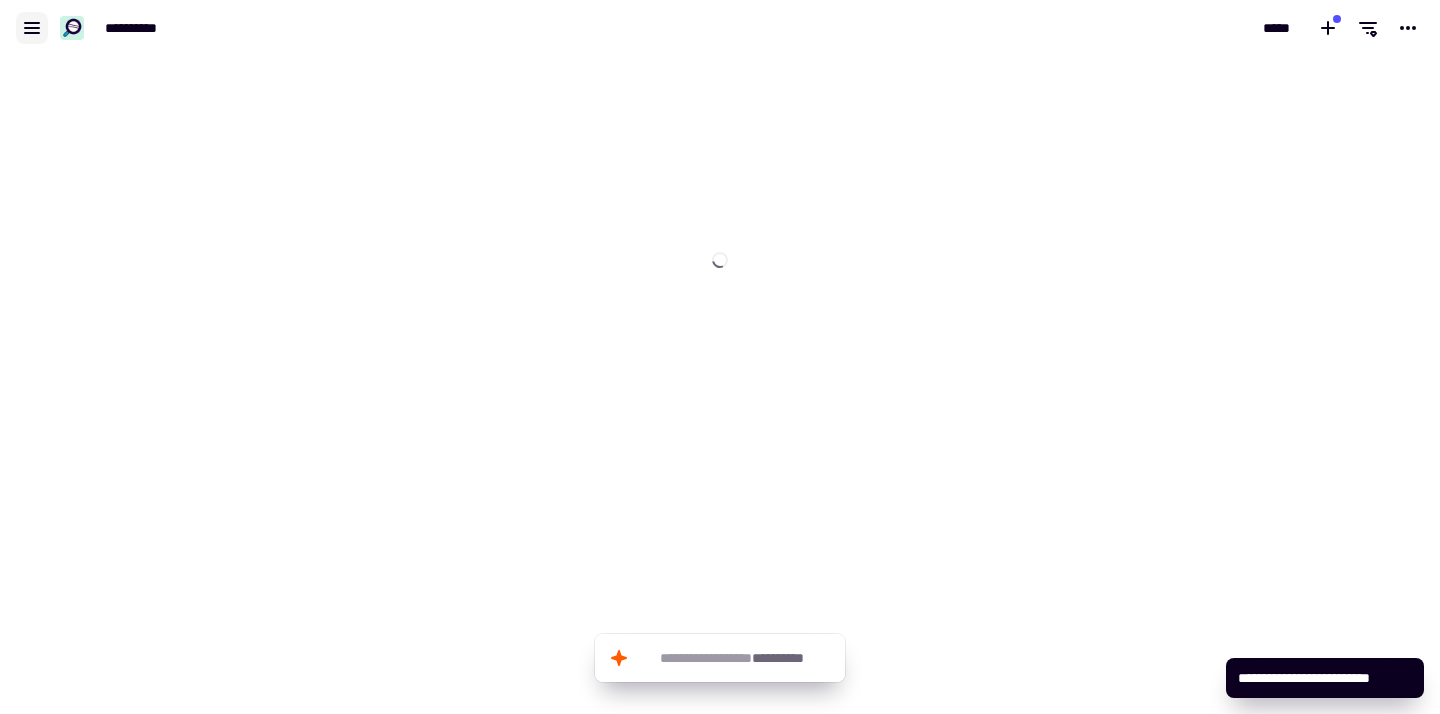 click 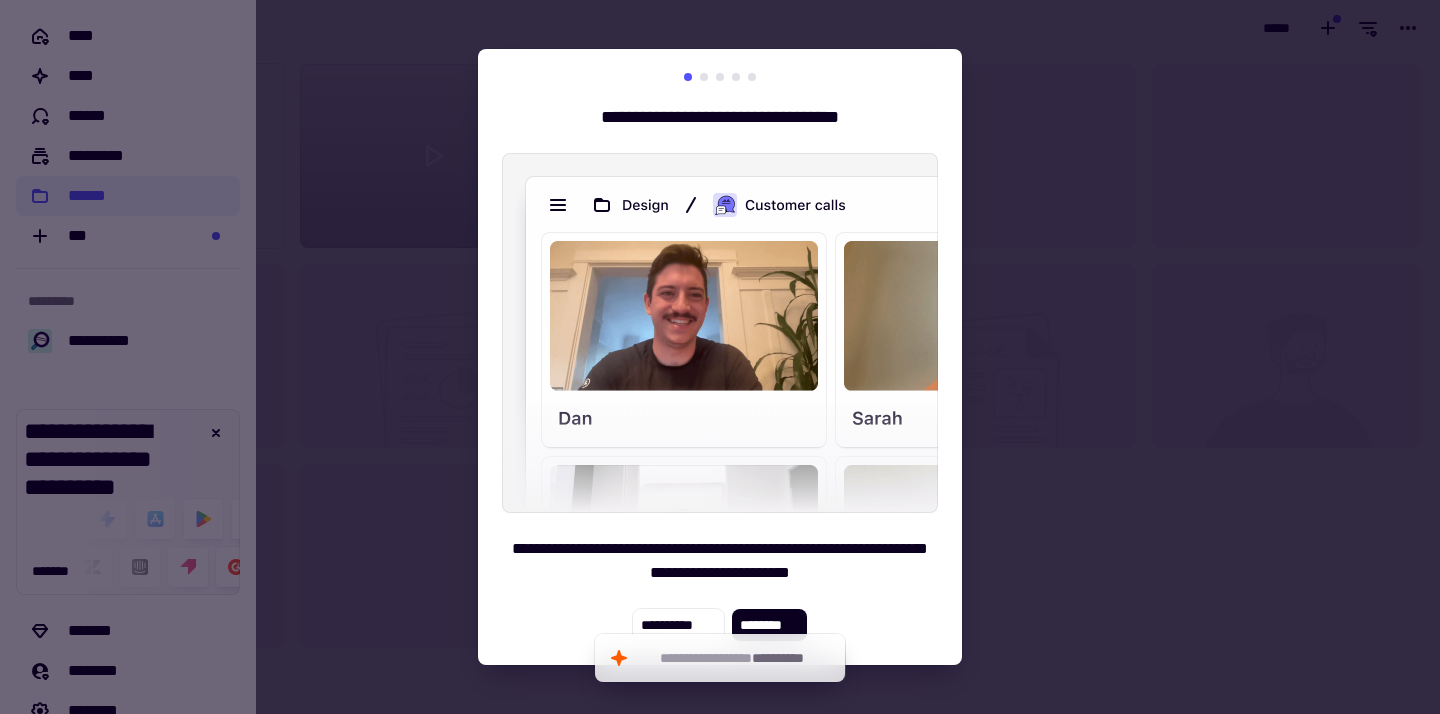 scroll, scrollTop: 1, scrollLeft: 1, axis: both 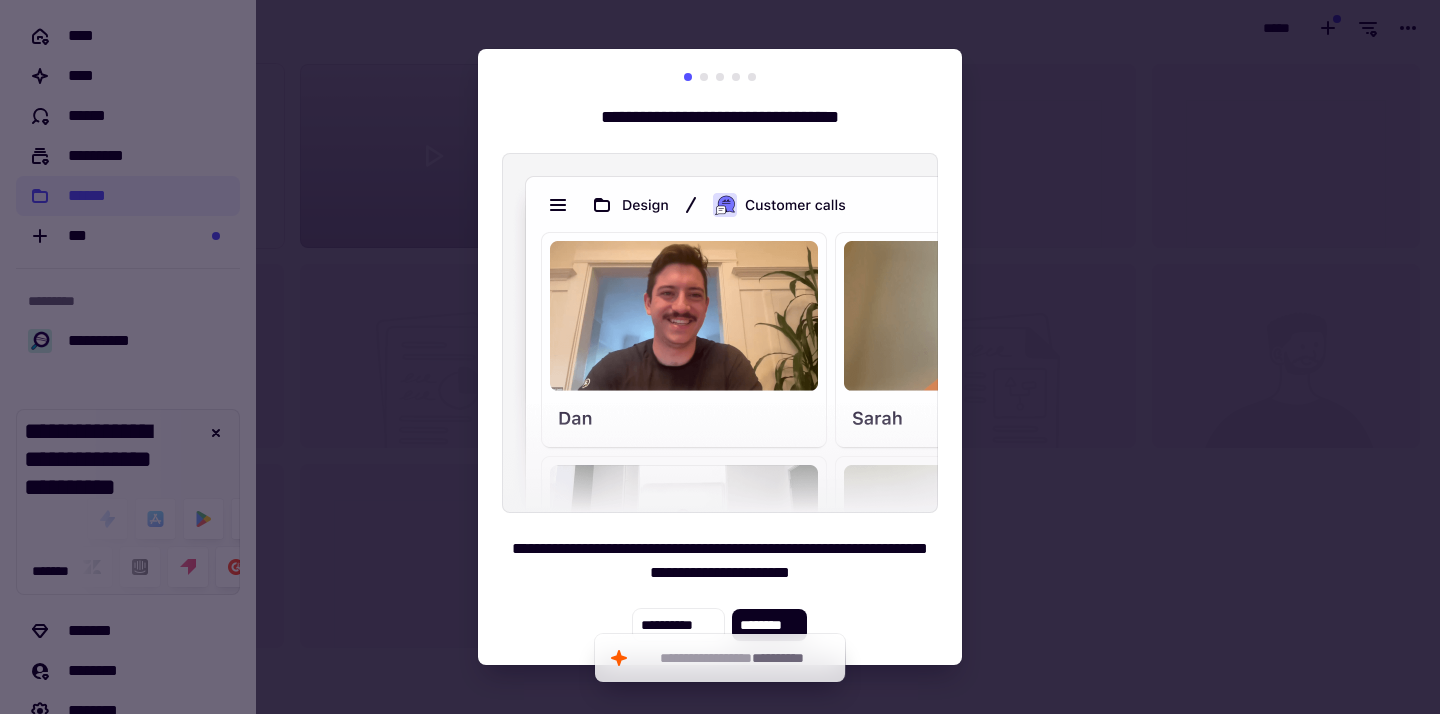 click at bounding box center [720, 357] 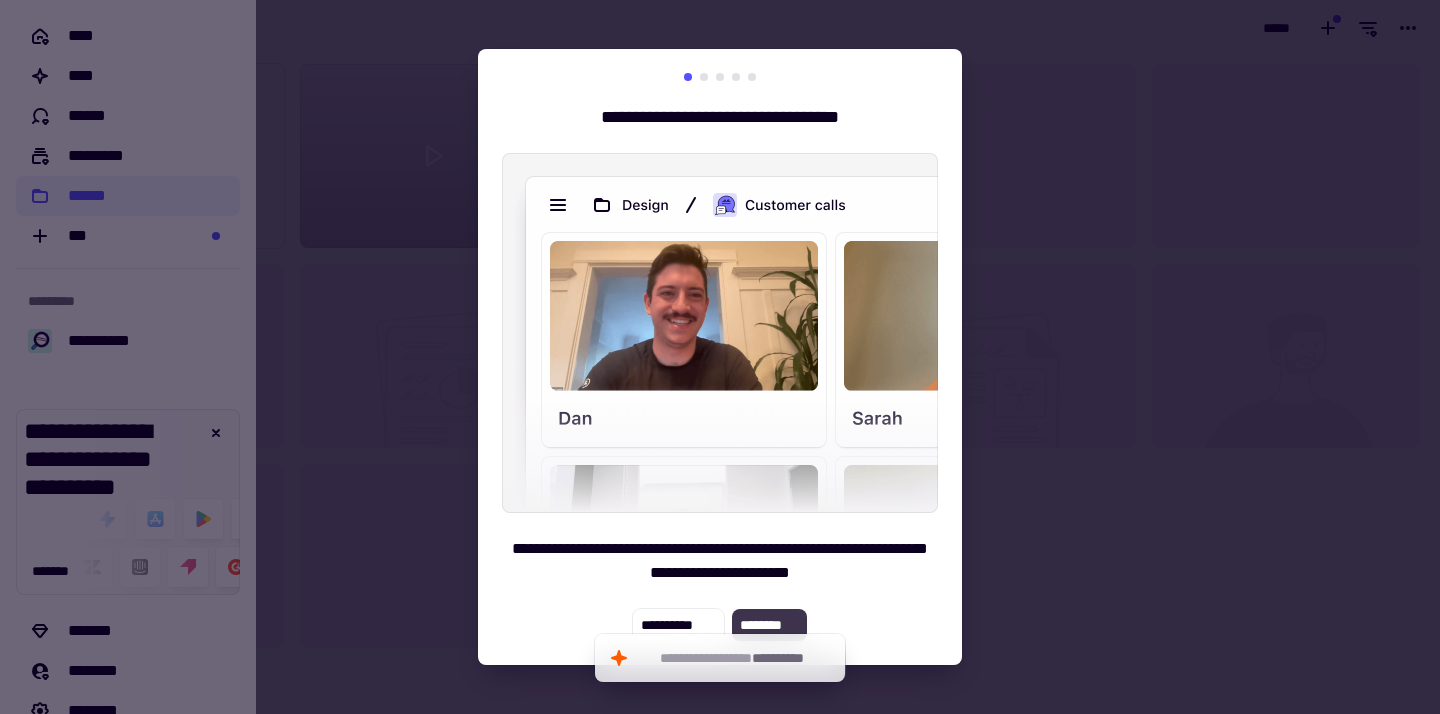 click on "********" 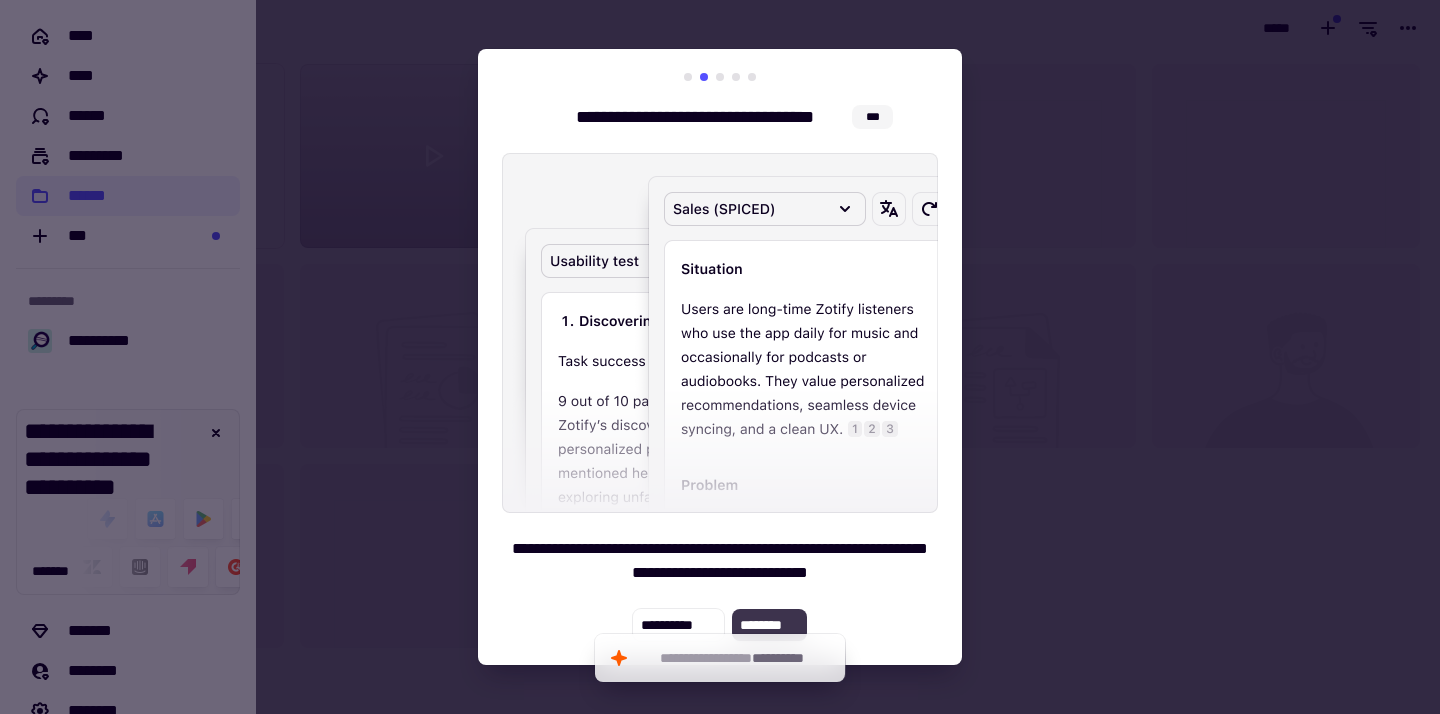 click on "********" 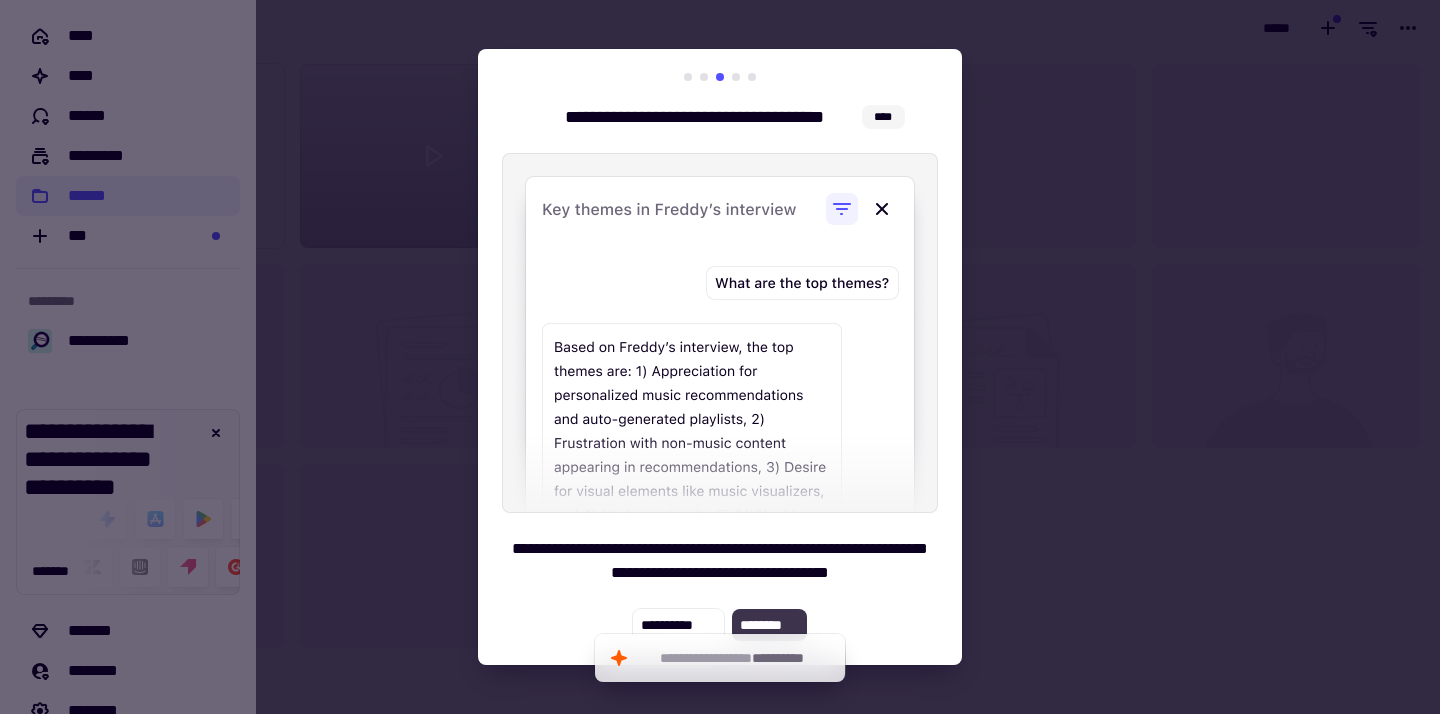 click on "********" 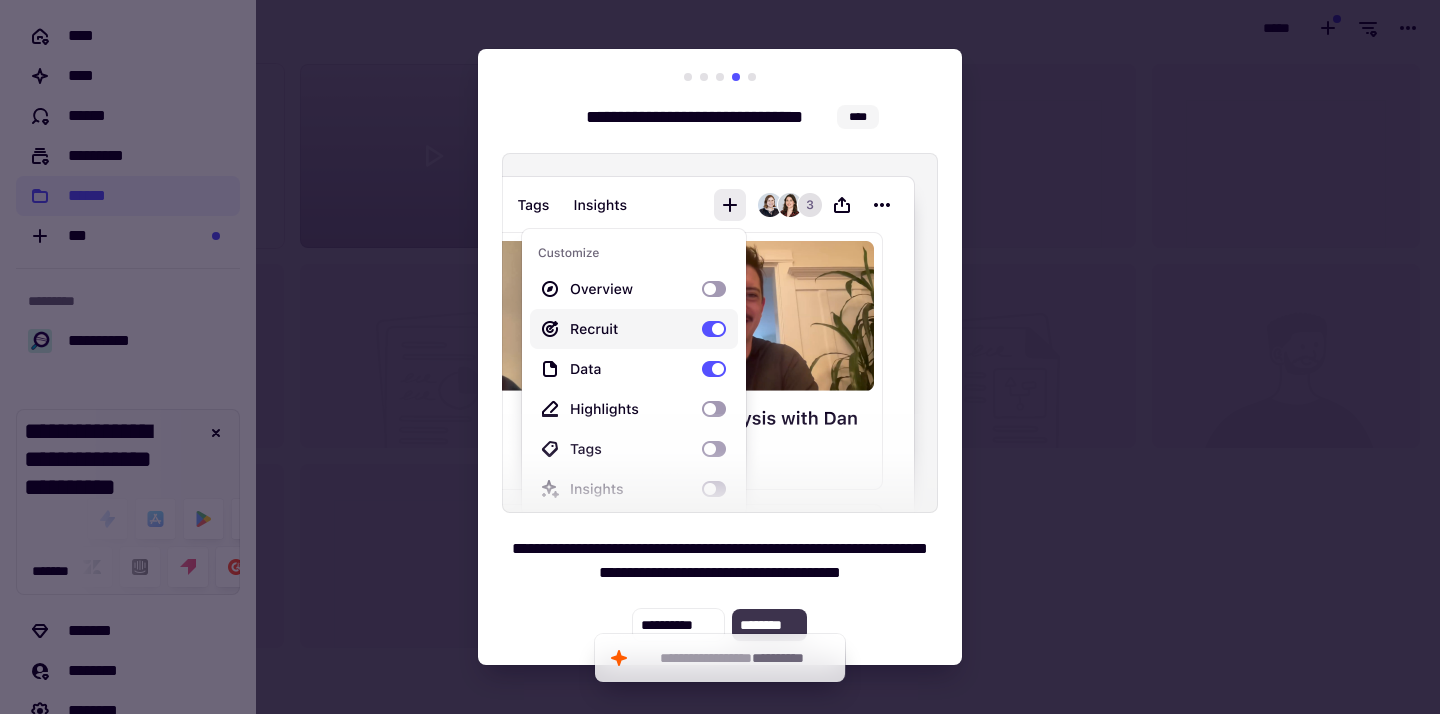 click on "********" 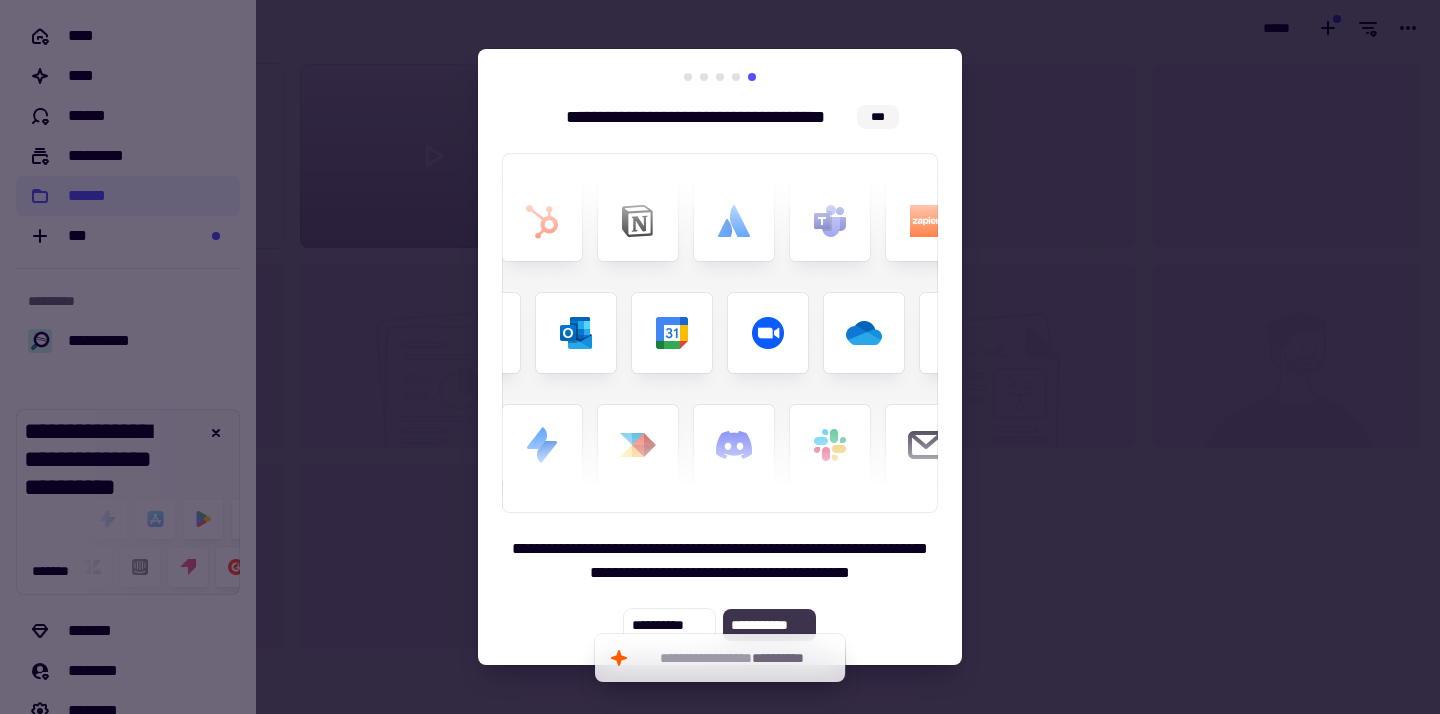 click on "**********" 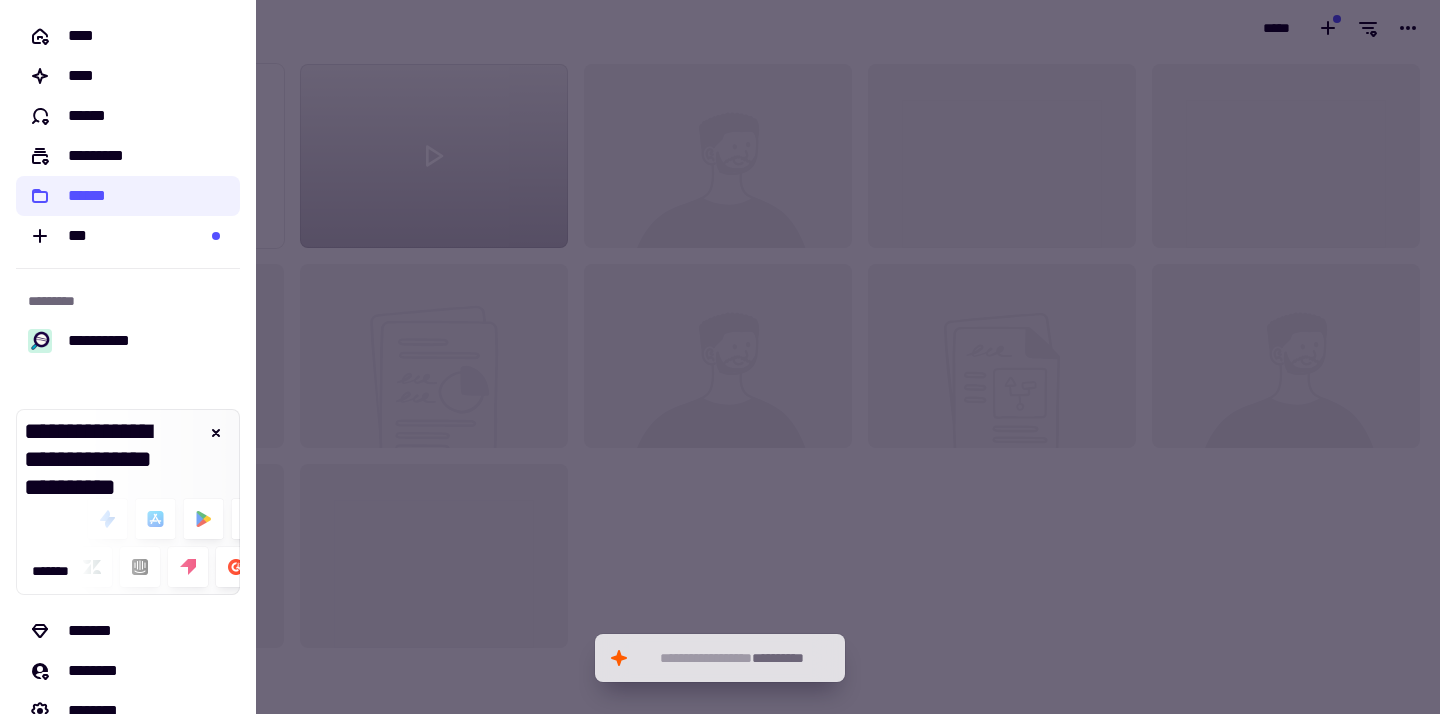 click at bounding box center (720, 357) 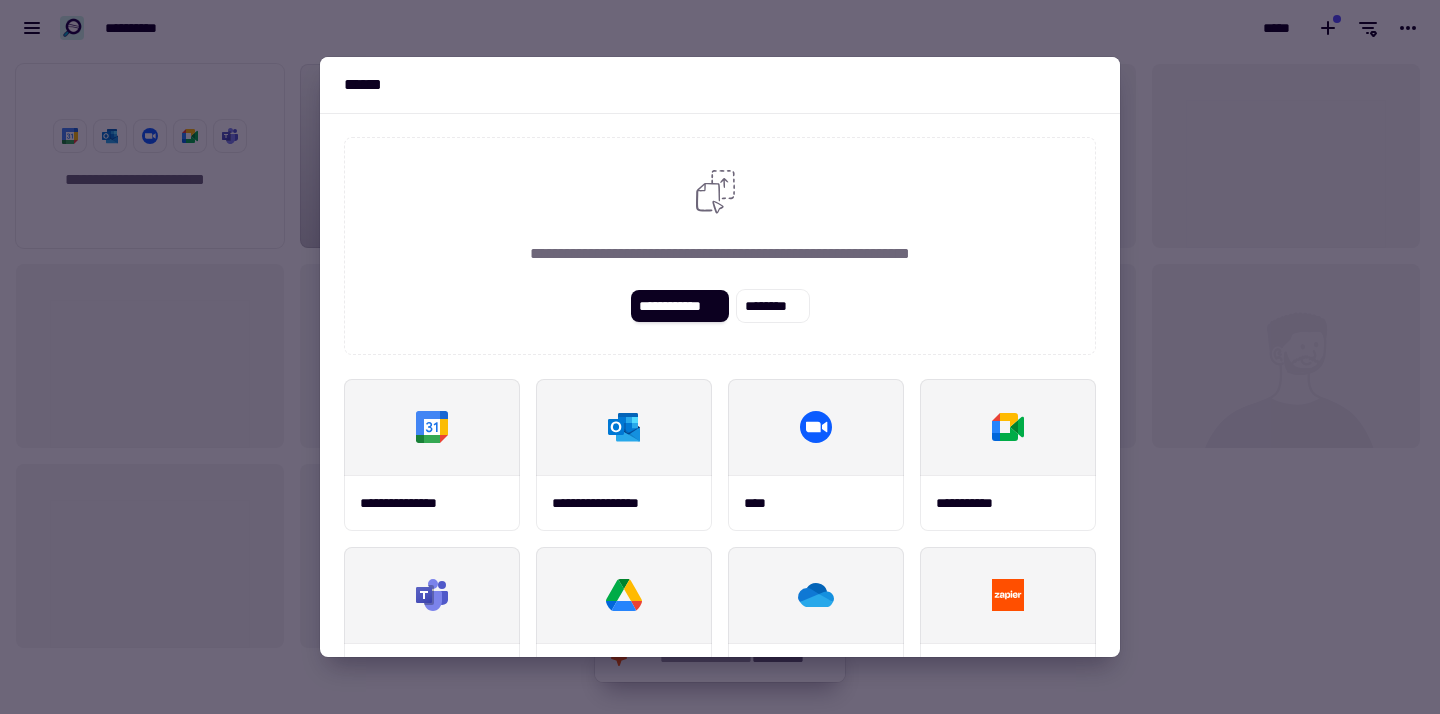 click at bounding box center (720, 357) 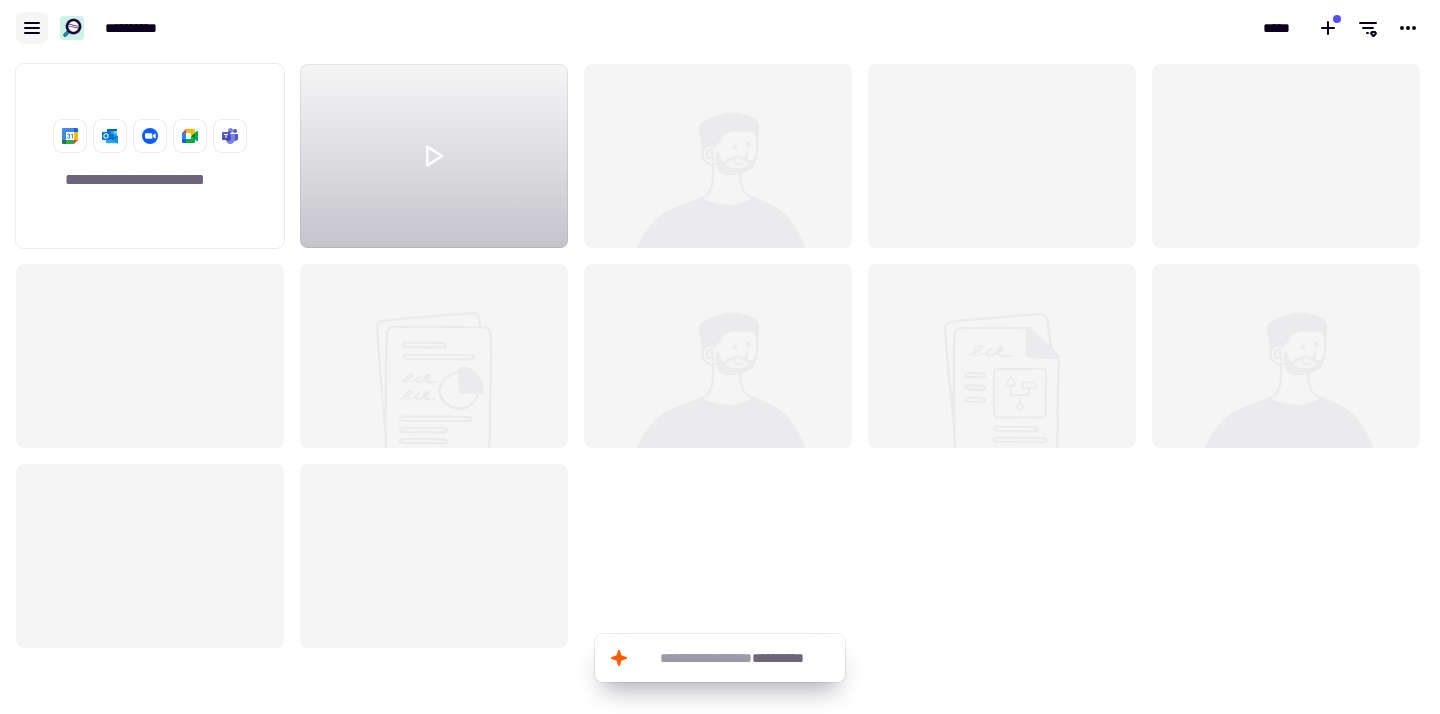 click 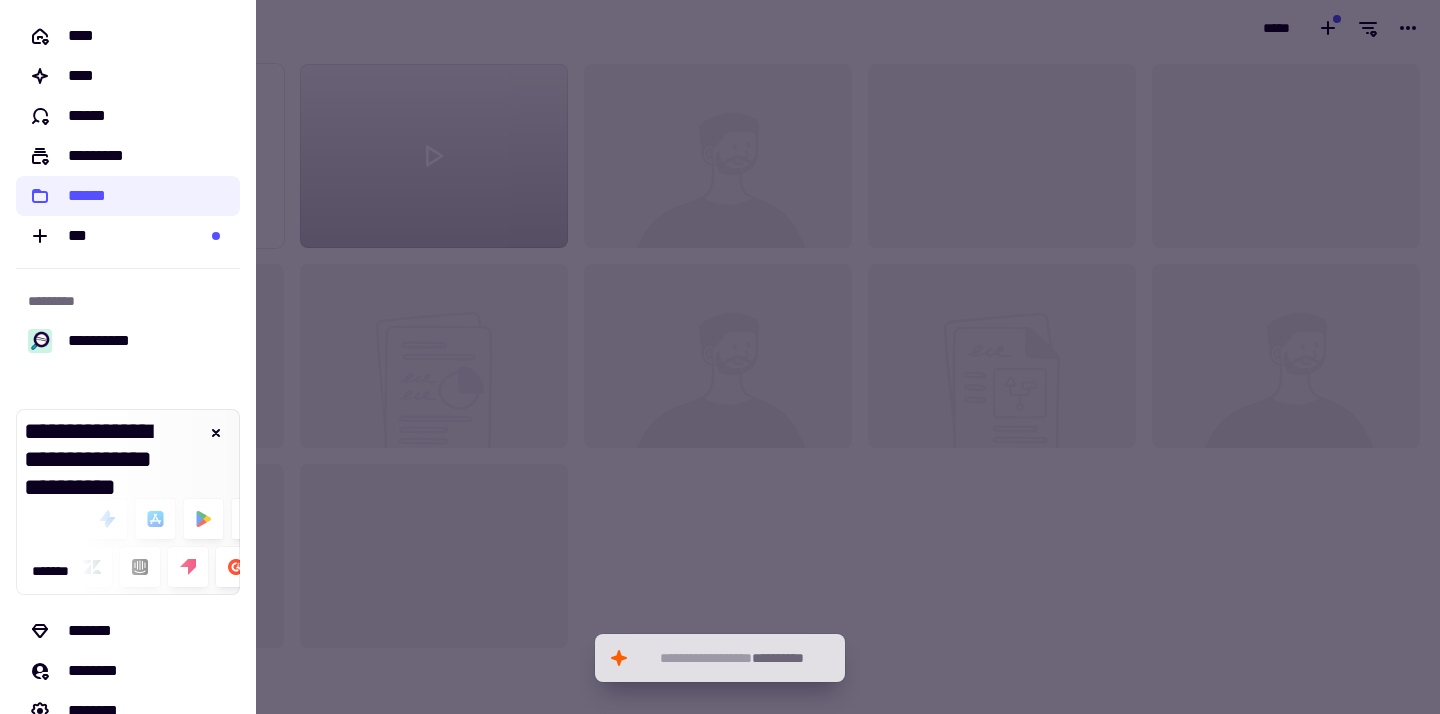 scroll, scrollTop: 73, scrollLeft: 0, axis: vertical 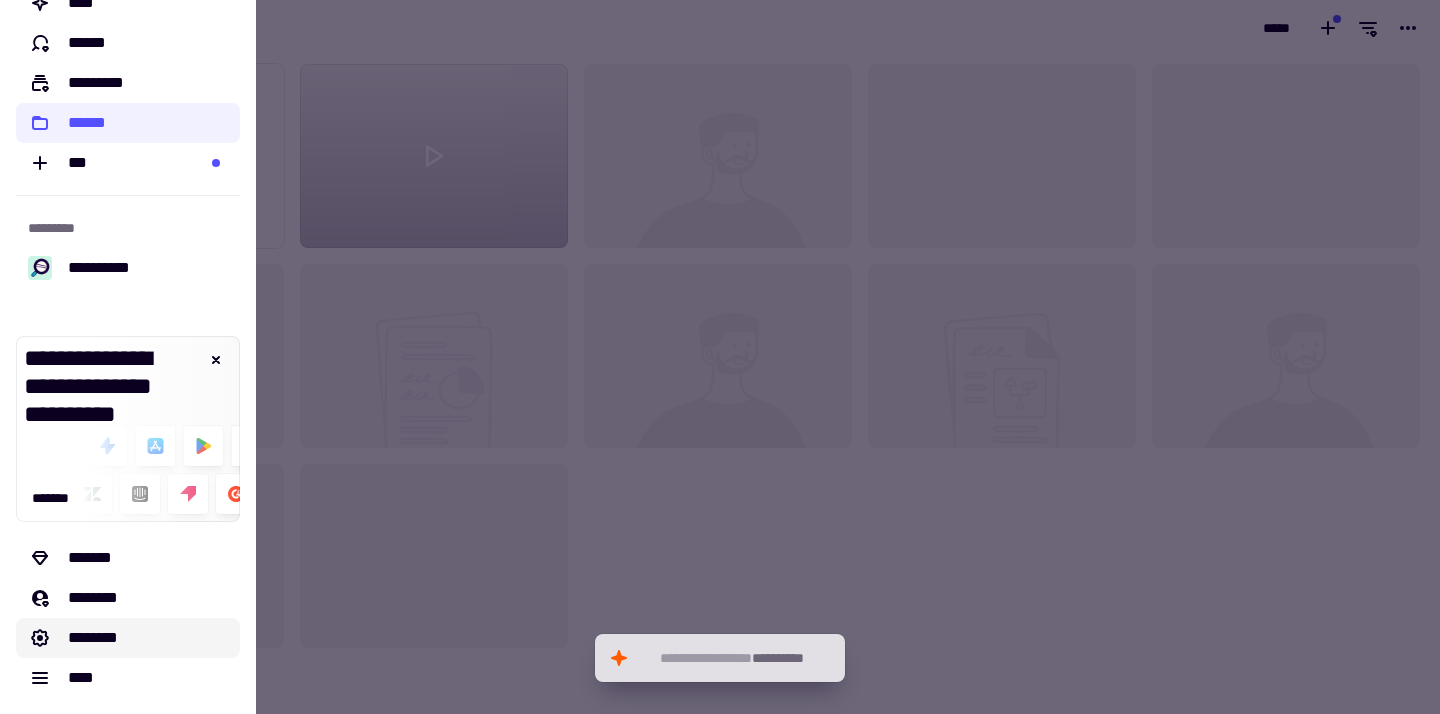 click on "********" 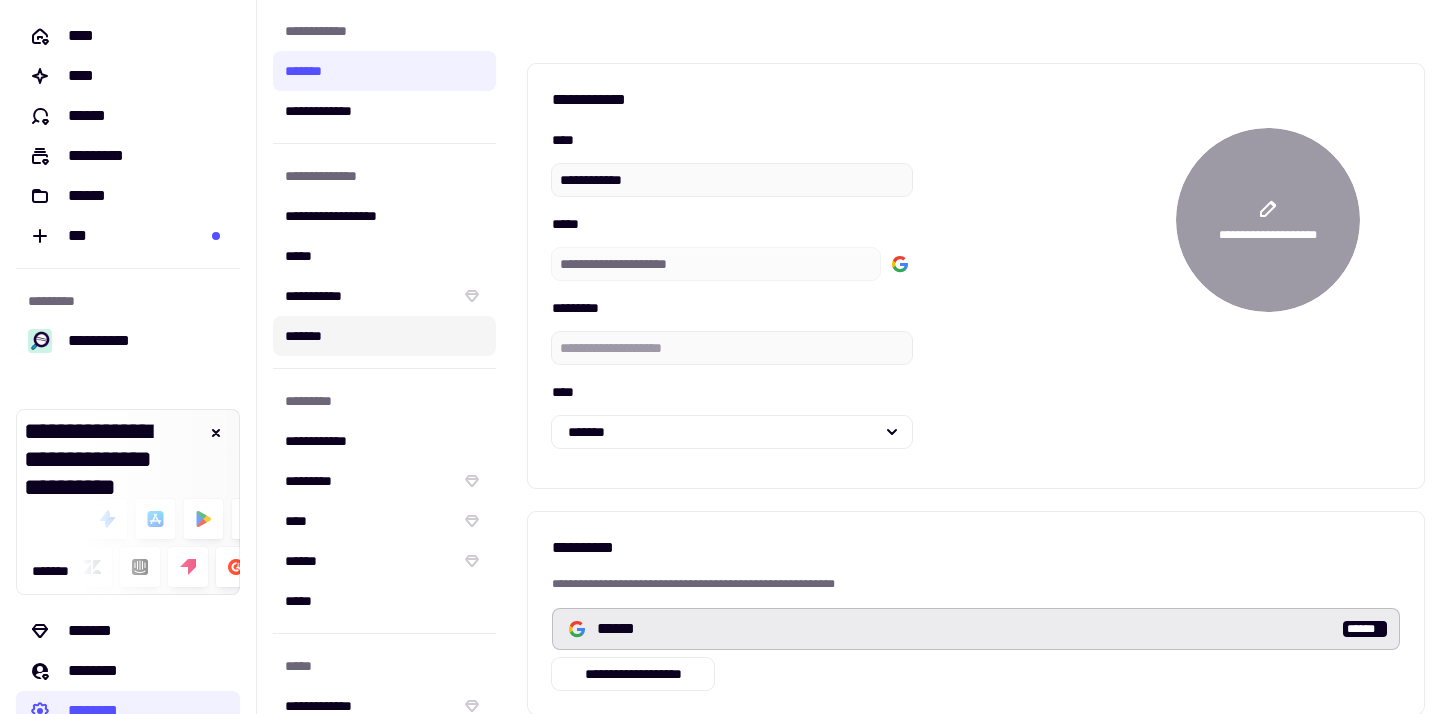 scroll, scrollTop: 0, scrollLeft: 0, axis: both 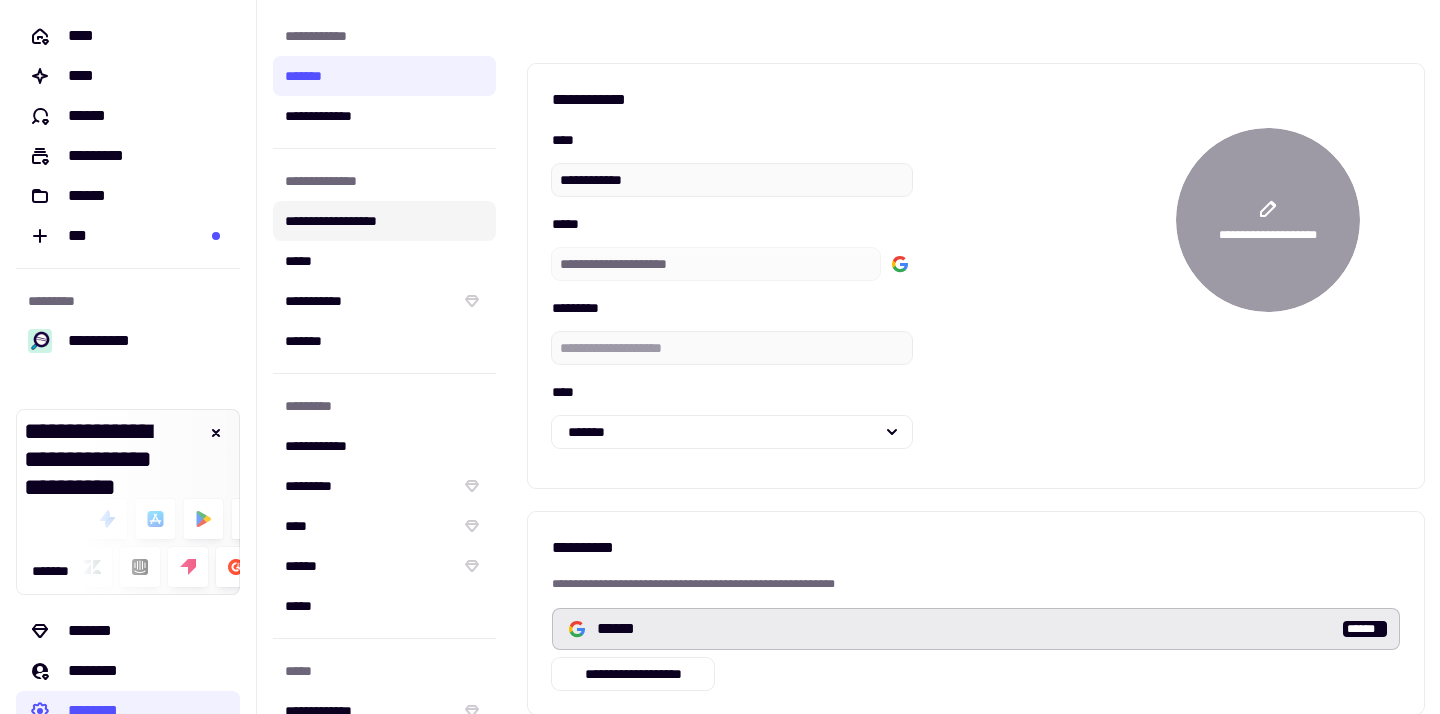 click on "**********" 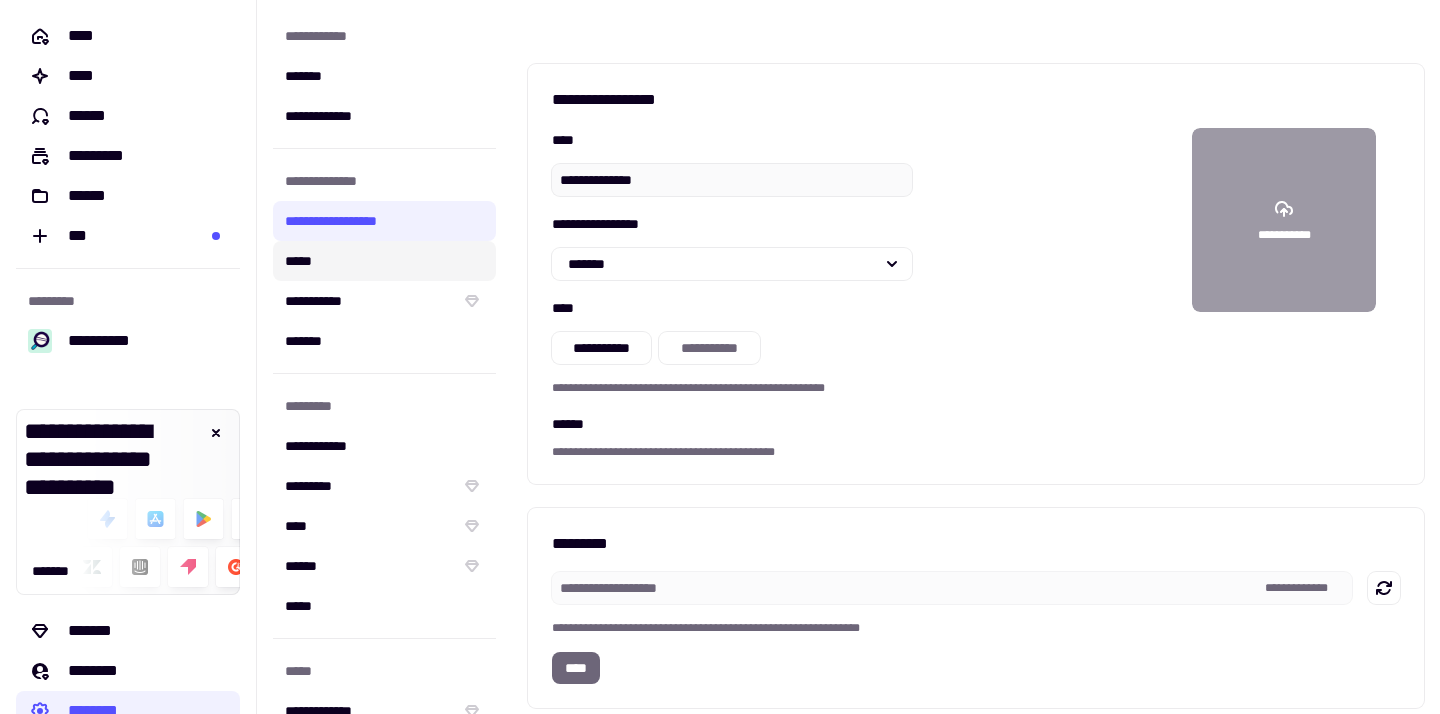 click on "*****" 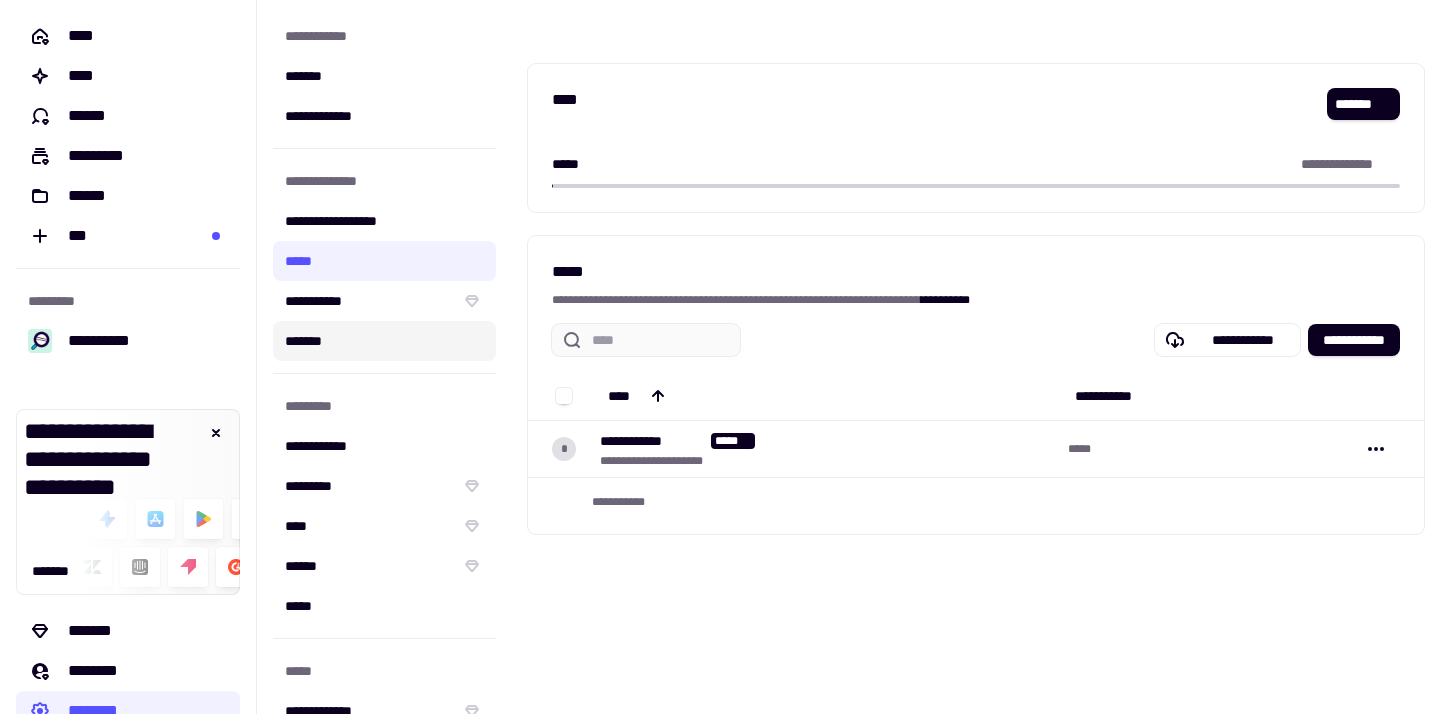 click on "*******" 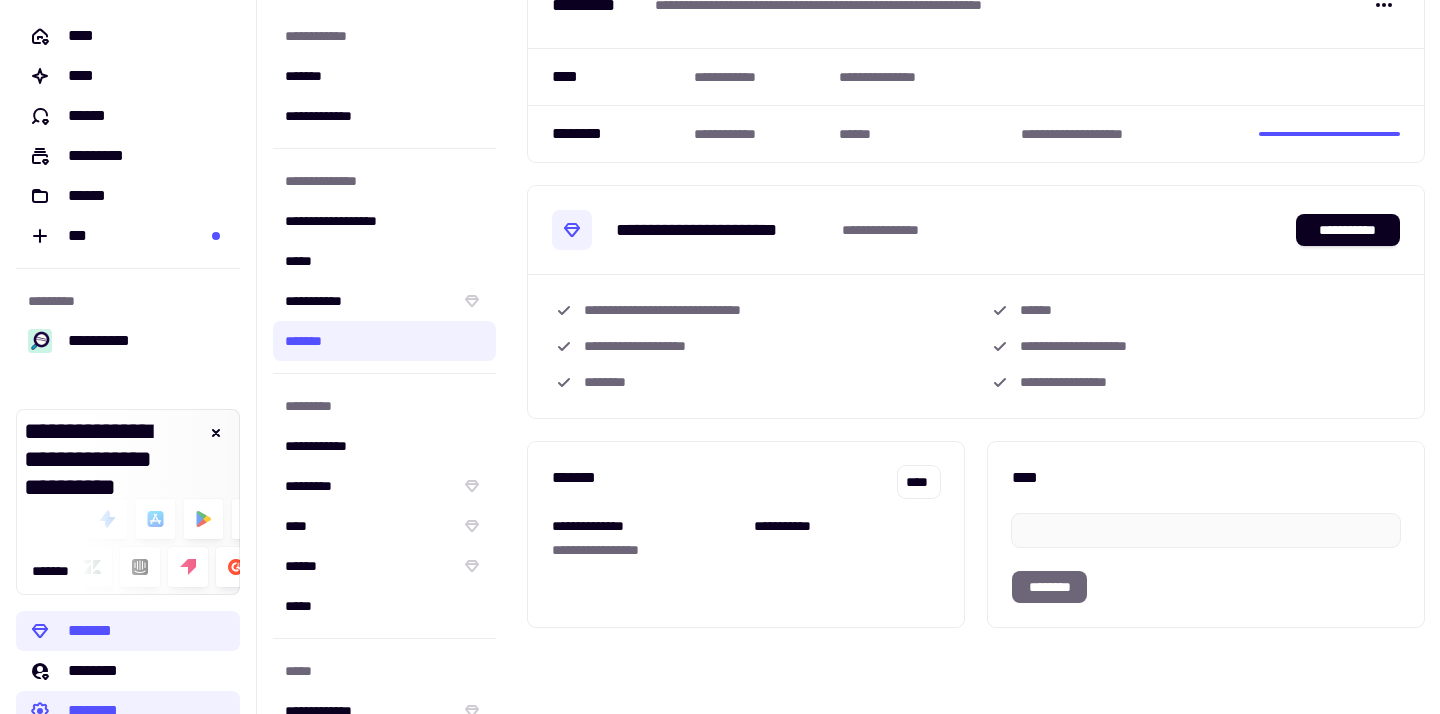 scroll, scrollTop: 0, scrollLeft: 0, axis: both 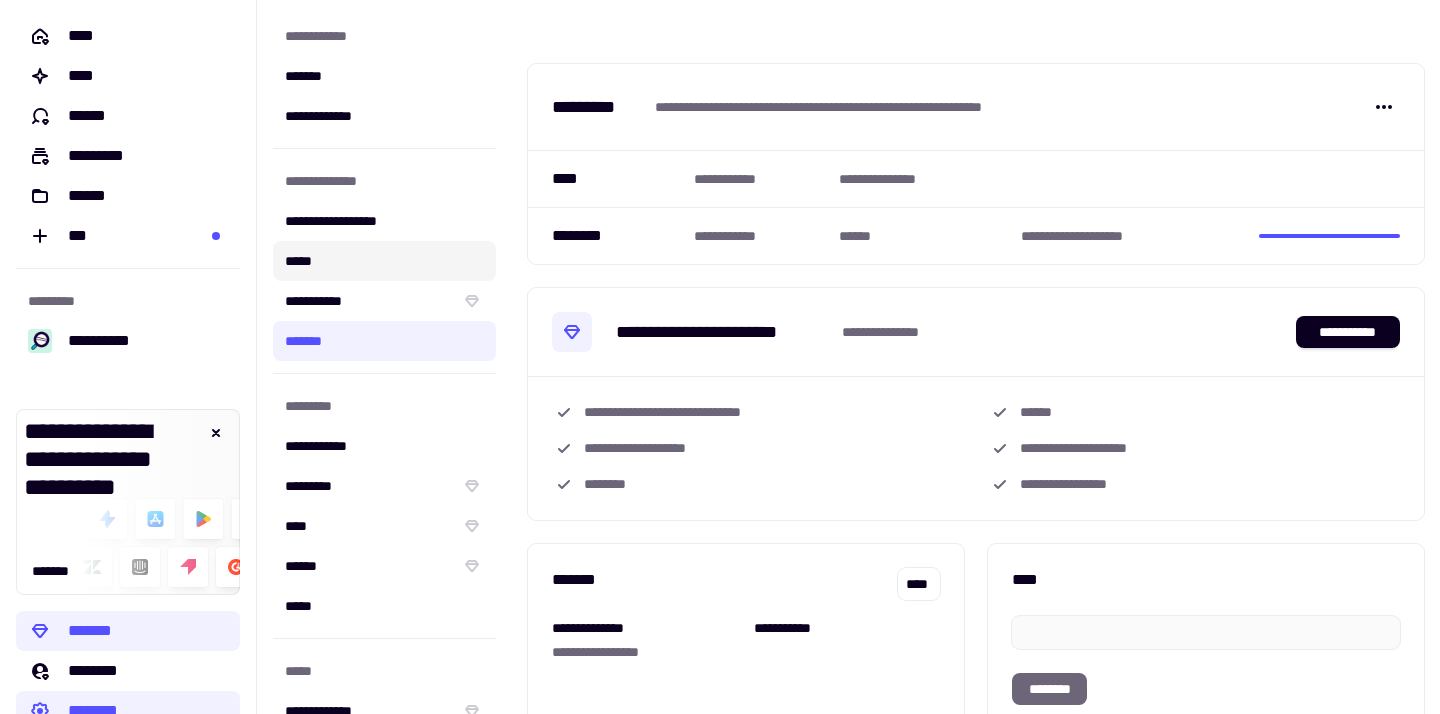 click on "*****" 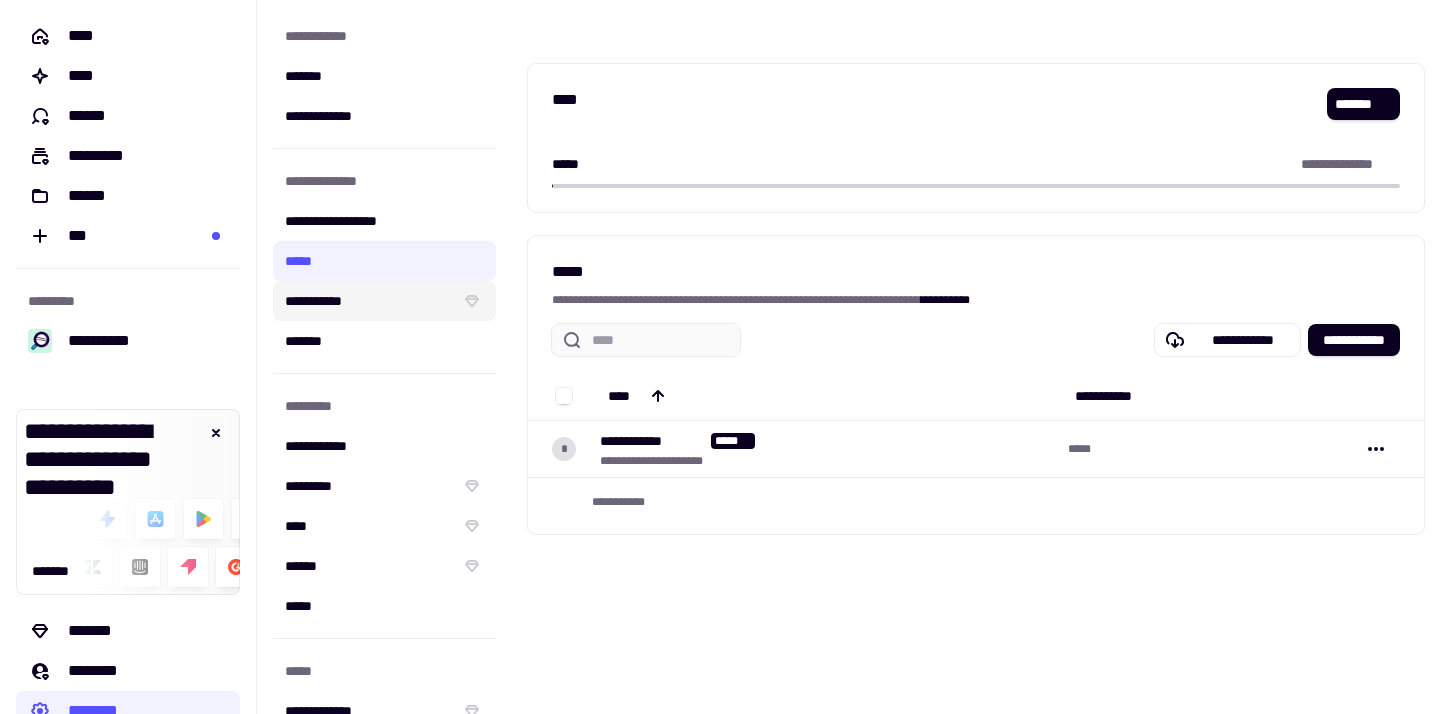 click on "**********" 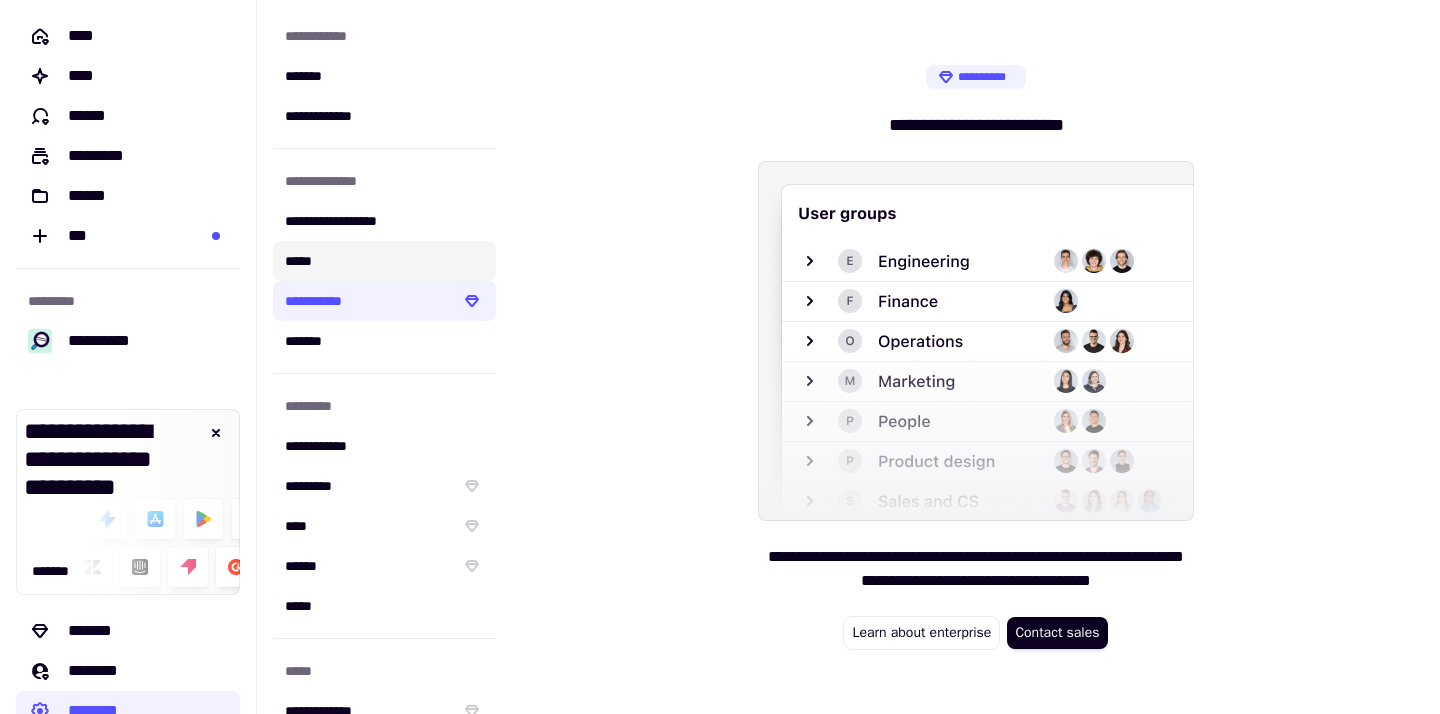 click on "*****" 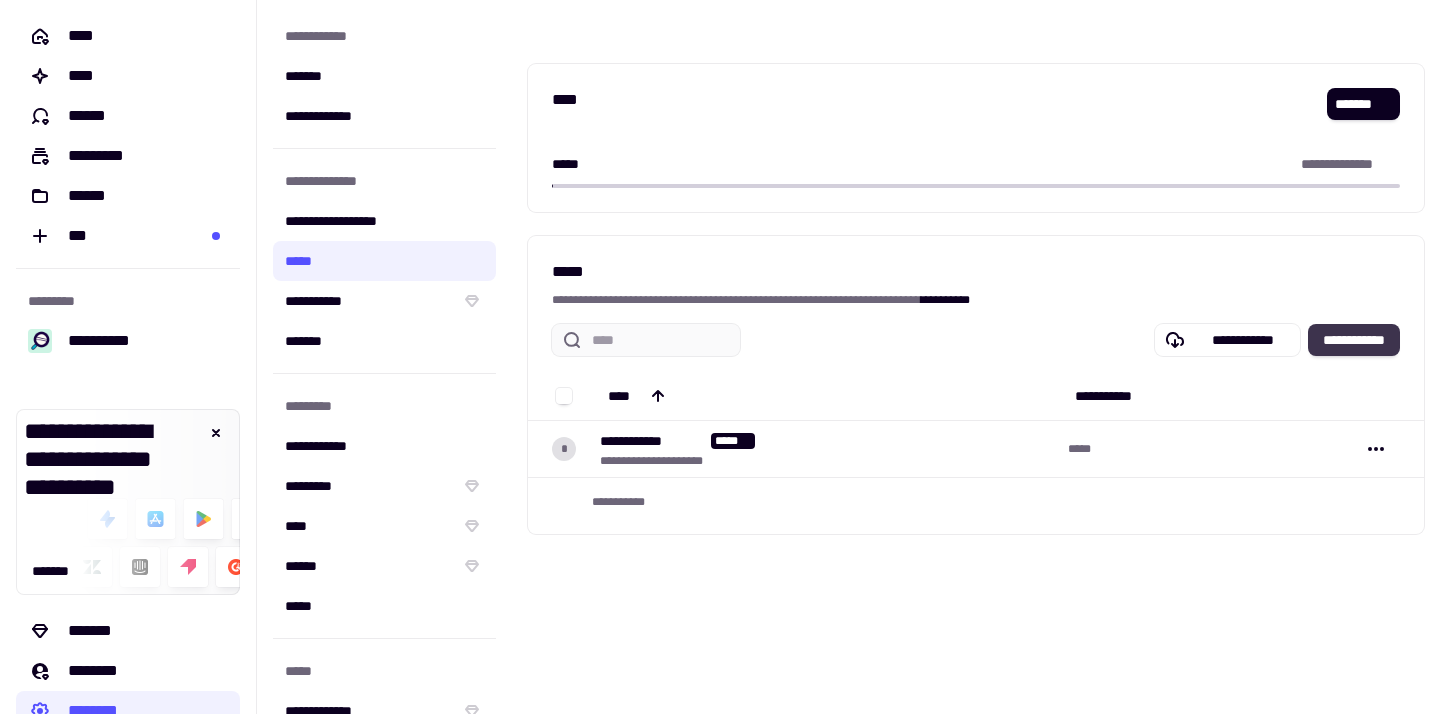 click on "**********" 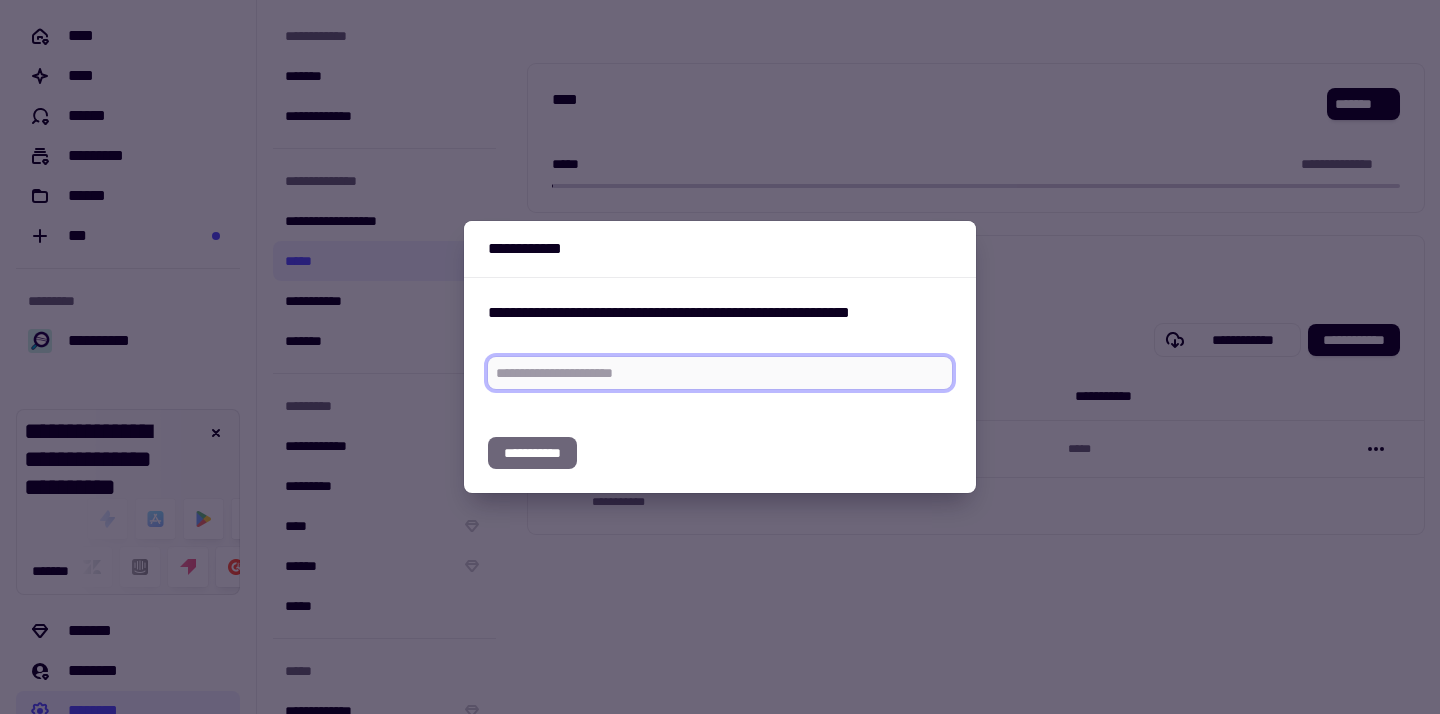 click at bounding box center (720, 373) 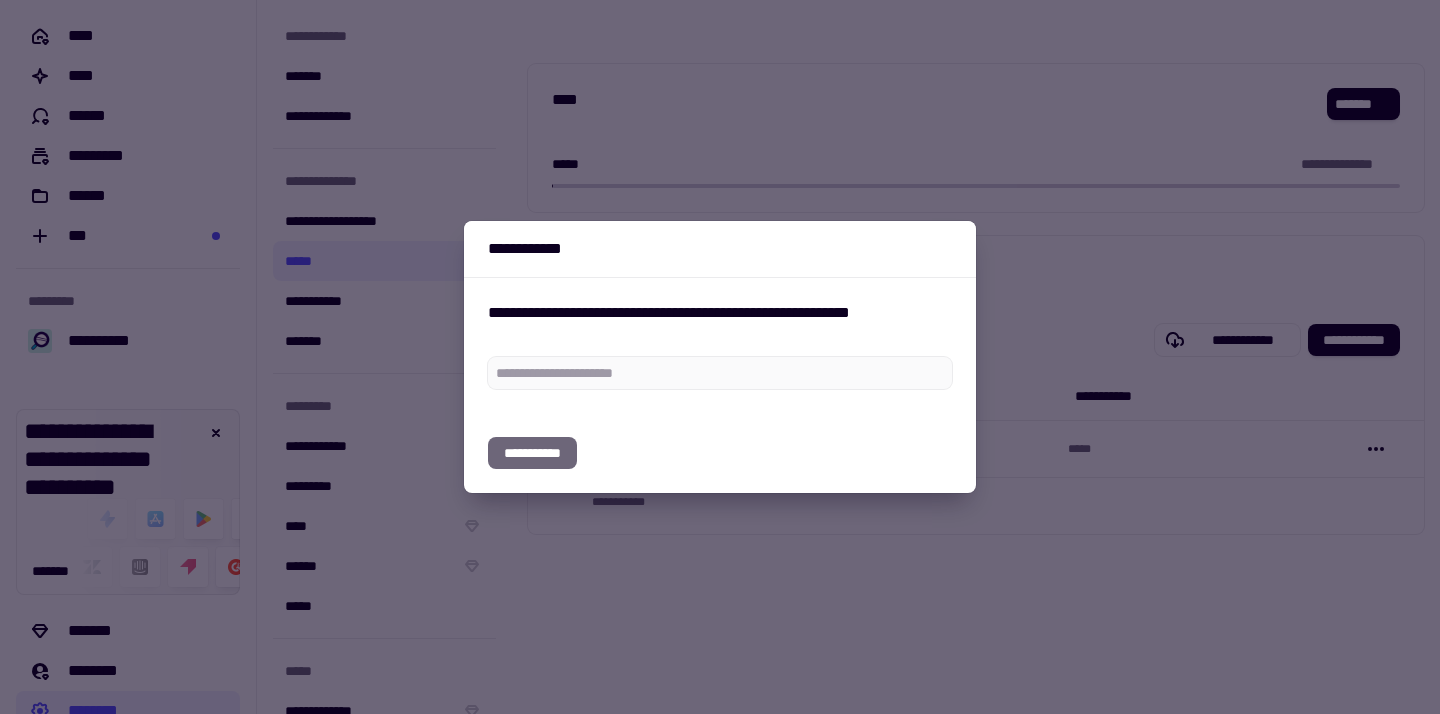 click on "**********" at bounding box center (720, 453) 